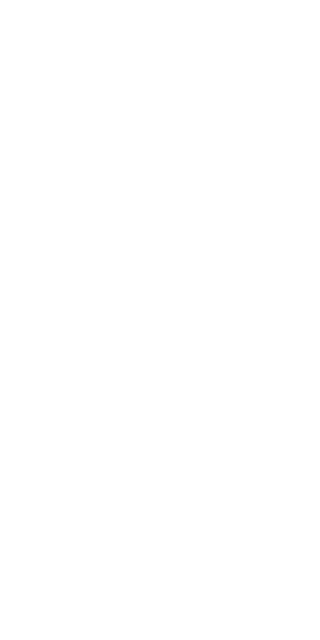 scroll, scrollTop: 0, scrollLeft: 0, axis: both 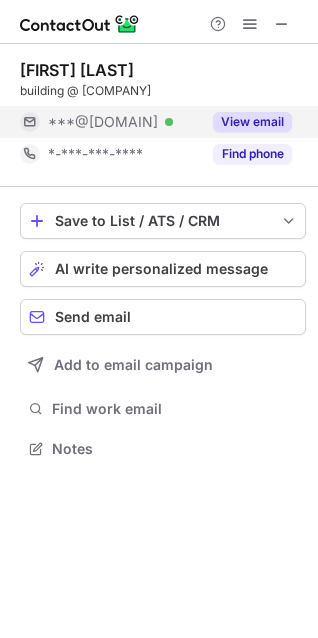 click on "View email" at bounding box center (252, 122) 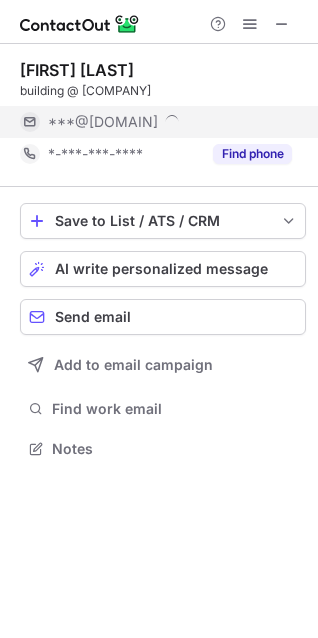 scroll, scrollTop: 10, scrollLeft: 10, axis: both 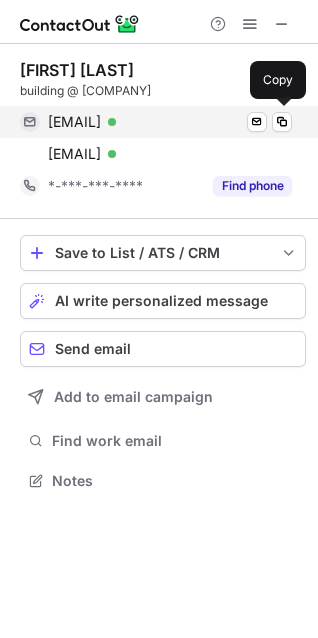 click on "teom@patreon.com" at bounding box center [74, 122] 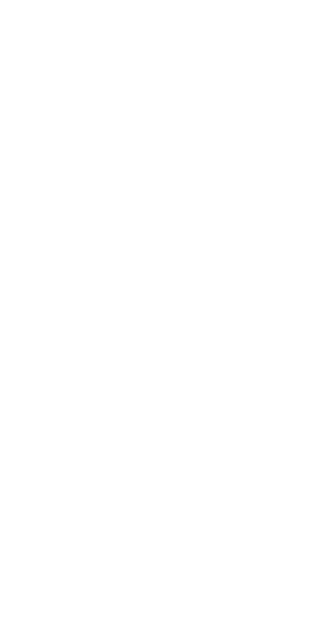 scroll, scrollTop: 0, scrollLeft: 0, axis: both 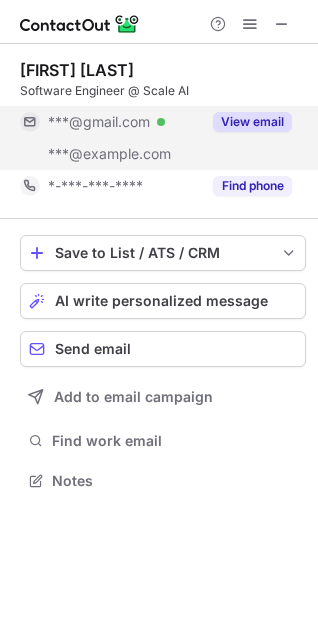 click on "View email" at bounding box center [252, 122] 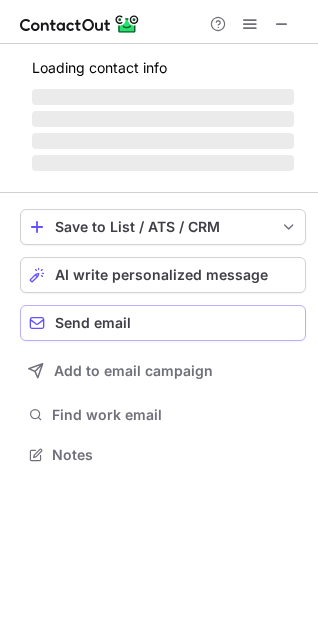 scroll, scrollTop: 441, scrollLeft: 318, axis: both 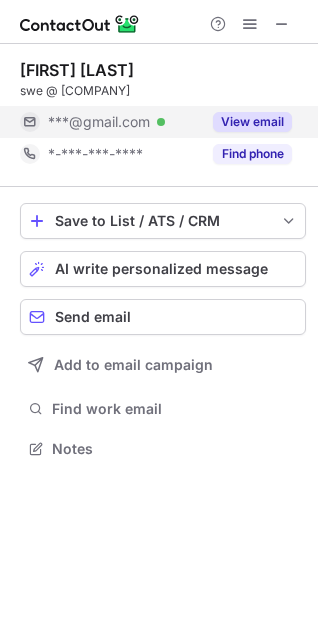 click on "View email" at bounding box center (252, 122) 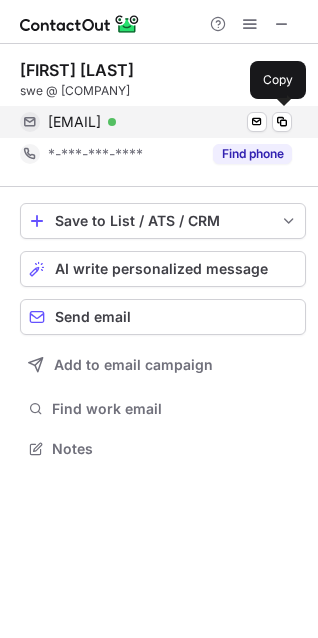 click on "opheliamzhu@gmail.com" at bounding box center (74, 122) 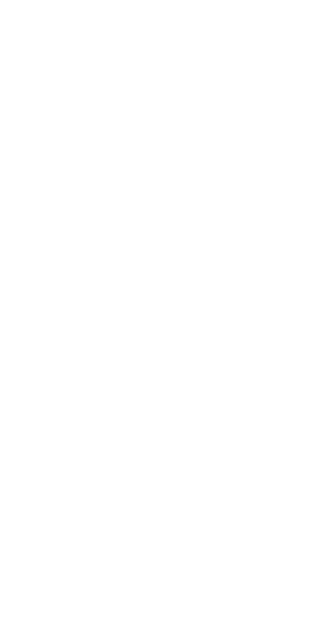 scroll, scrollTop: 0, scrollLeft: 0, axis: both 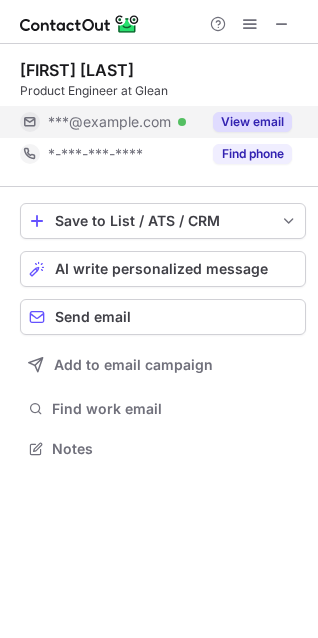 click on "View email" at bounding box center (252, 122) 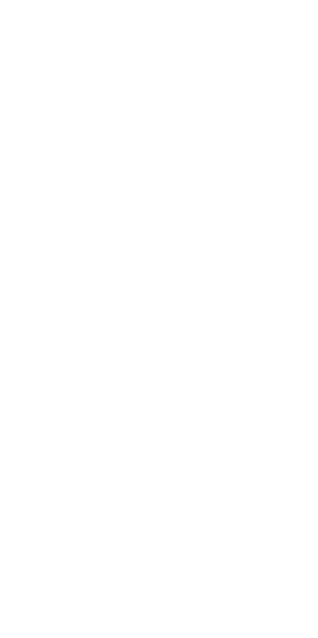 scroll, scrollTop: 0, scrollLeft: 0, axis: both 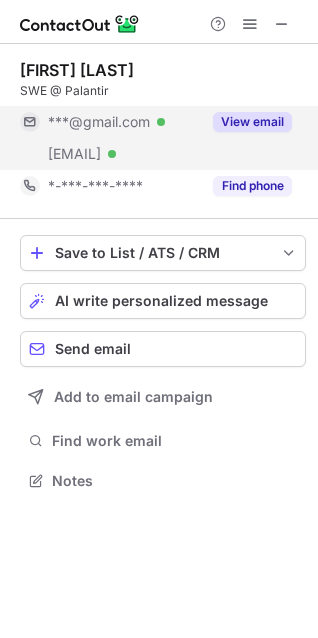 click on "View email" at bounding box center (252, 122) 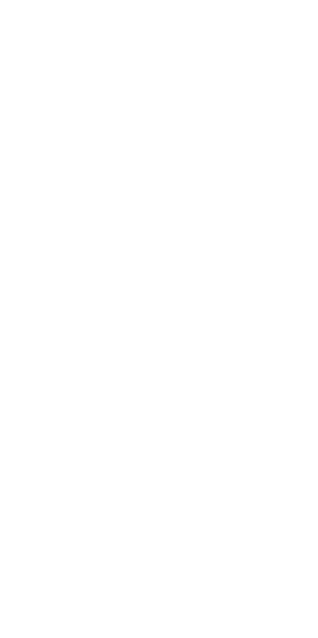 scroll, scrollTop: 0, scrollLeft: 0, axis: both 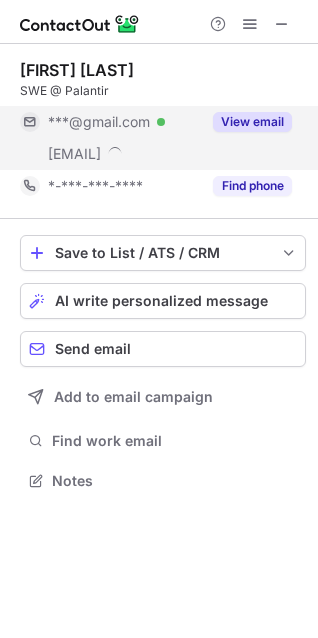 click on "View email" at bounding box center [252, 122] 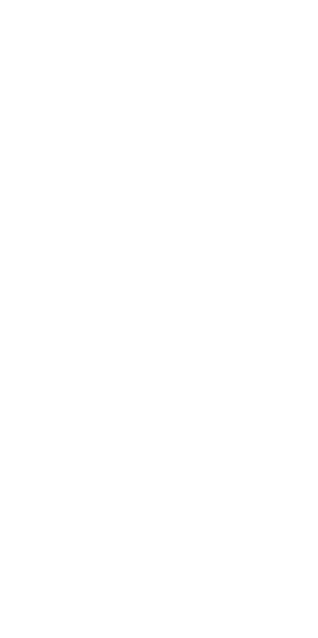 scroll, scrollTop: 0, scrollLeft: 0, axis: both 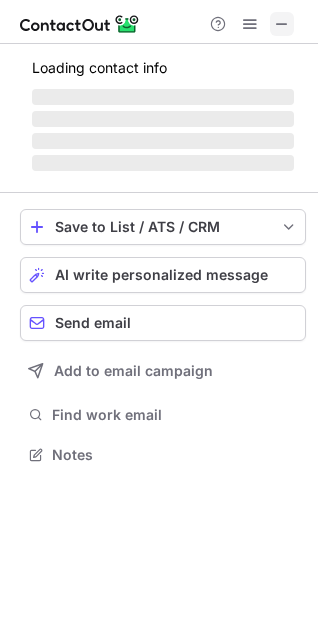 click at bounding box center [282, 24] 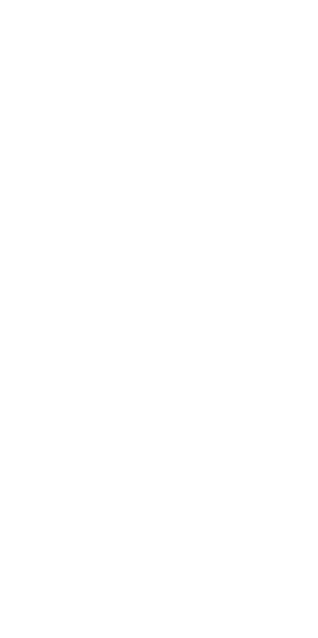 scroll, scrollTop: 0, scrollLeft: 0, axis: both 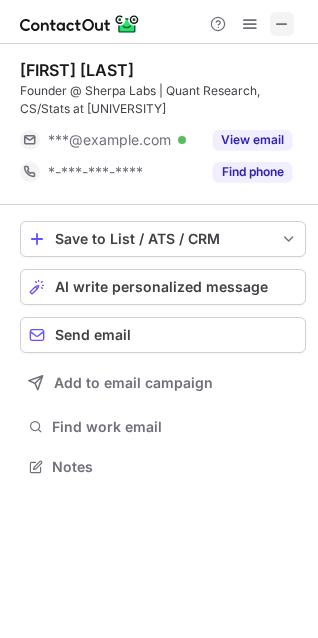 click at bounding box center (282, 24) 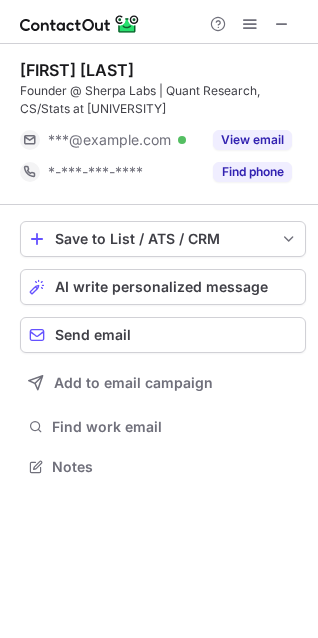 type 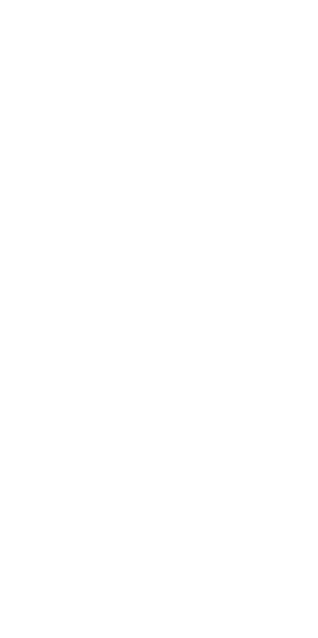 scroll, scrollTop: 0, scrollLeft: 0, axis: both 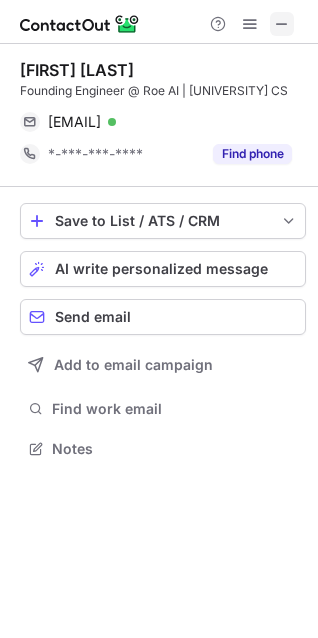 click at bounding box center [282, 24] 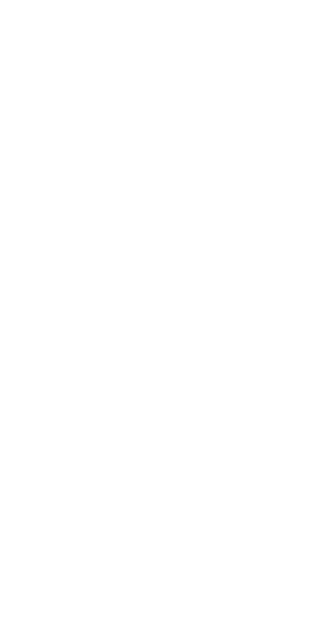 scroll, scrollTop: 0, scrollLeft: 0, axis: both 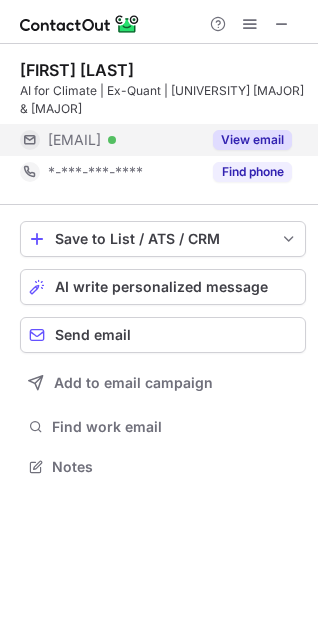 click on "***@stanford.edu" at bounding box center (74, 140) 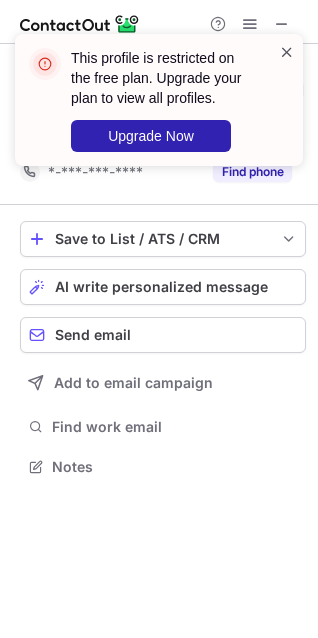 click at bounding box center [287, 52] 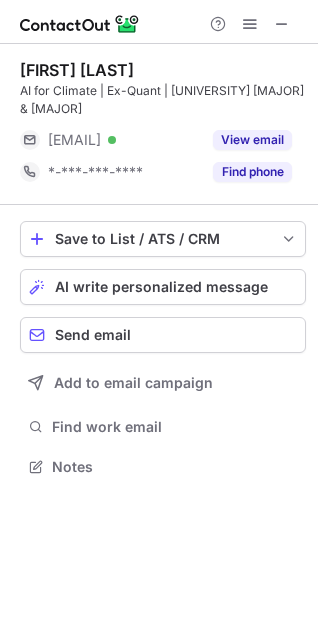 click on "This profile is restricted on the free plan. Upgrade your plan to view all profiles. Upgrade Now" at bounding box center (159, 108) 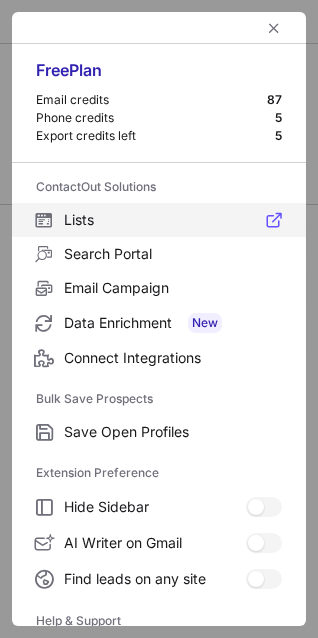 type 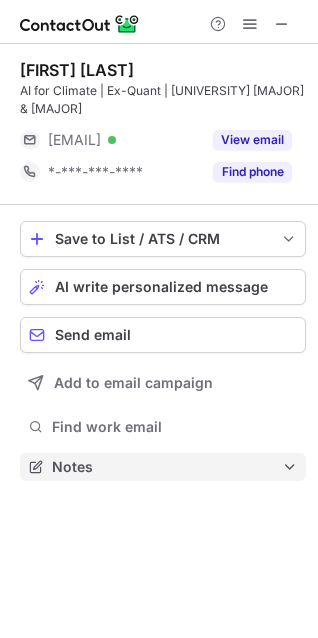 scroll, scrollTop: 10, scrollLeft: 10, axis: both 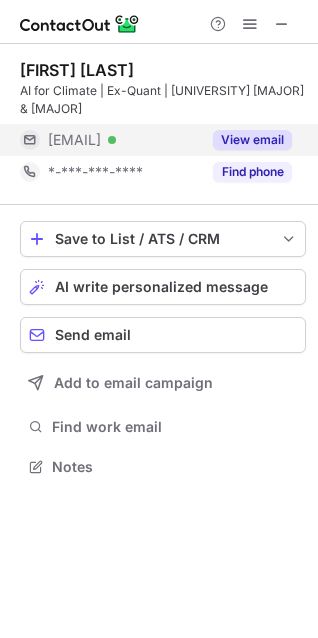 click on "***@stanford.edu Verified" at bounding box center [124, 140] 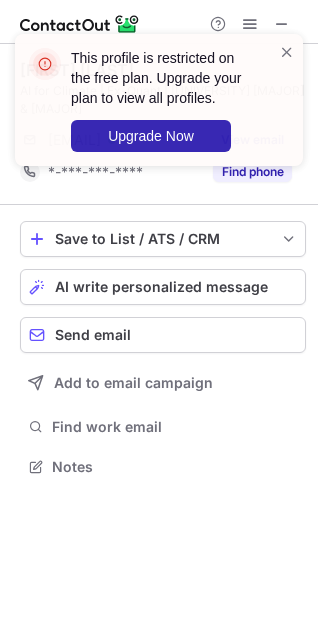 scroll, scrollTop: 10, scrollLeft: 10, axis: both 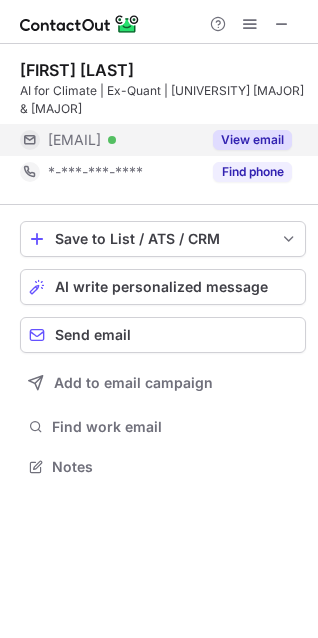 click on "***@stanford.edu" at bounding box center (74, 140) 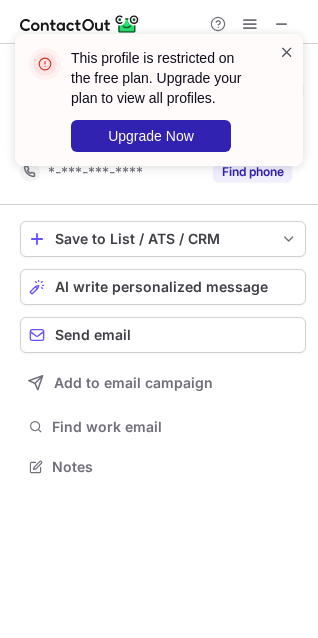 click at bounding box center (287, 52) 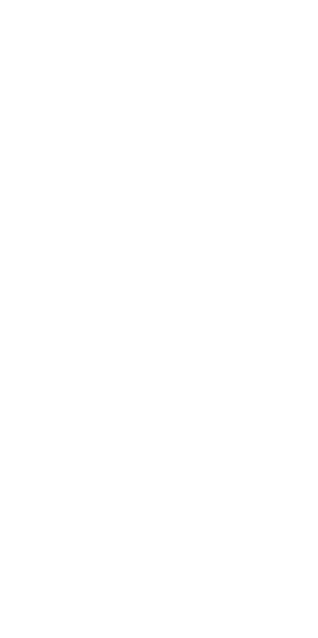 scroll, scrollTop: 0, scrollLeft: 0, axis: both 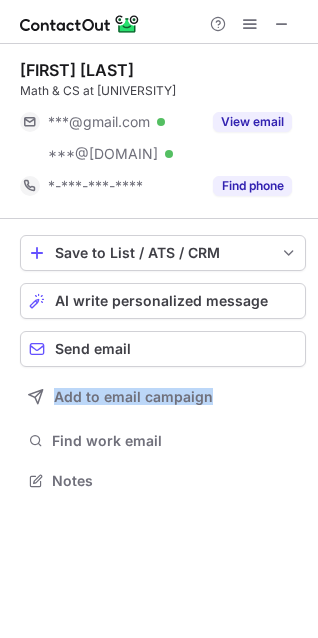 click on "Save to List / ATS / CRM List Select Lever Connect Greenhouse Connect Salesforce Connect Hubspot Connect Bullhorn Connect Zapier (100+ Applications) Connect Request a new integration AI write personalized message Send email Add to email campaign Find work email Notes" at bounding box center (163, 365) 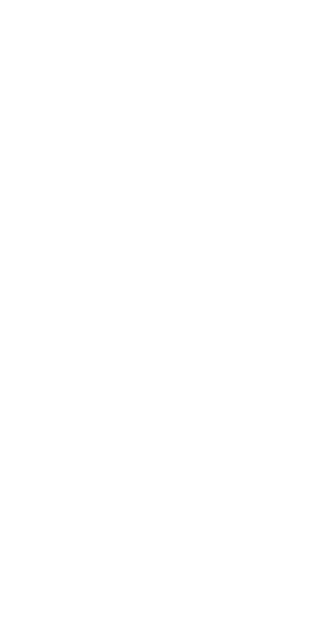 scroll, scrollTop: 0, scrollLeft: 0, axis: both 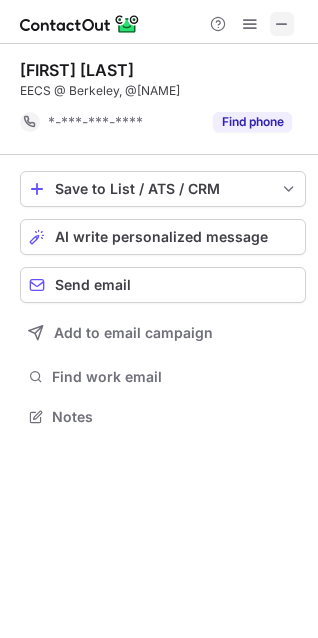 click at bounding box center [282, 24] 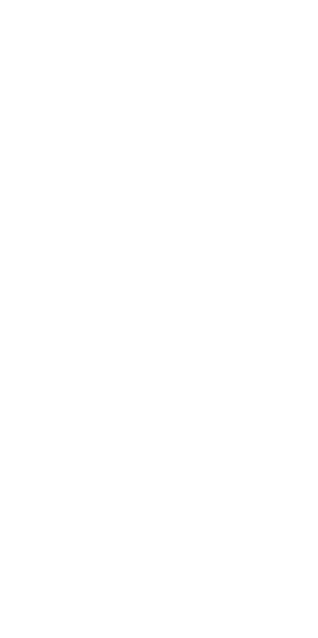 scroll, scrollTop: 0, scrollLeft: 0, axis: both 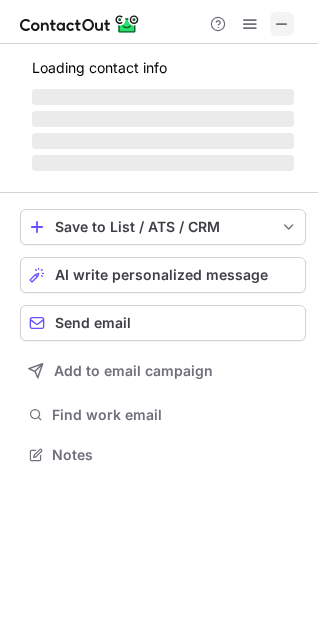 click at bounding box center [282, 24] 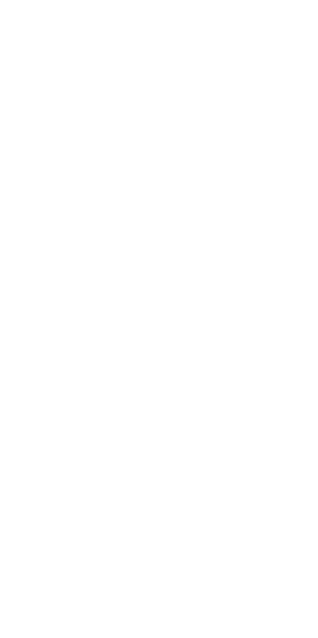 scroll, scrollTop: 0, scrollLeft: 0, axis: both 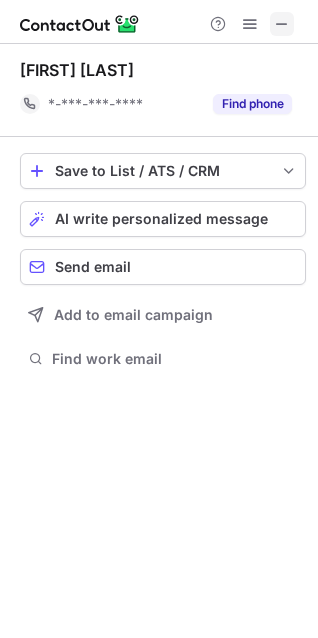 click at bounding box center (282, 24) 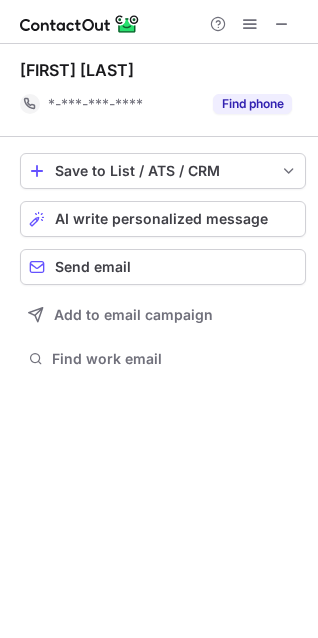 type 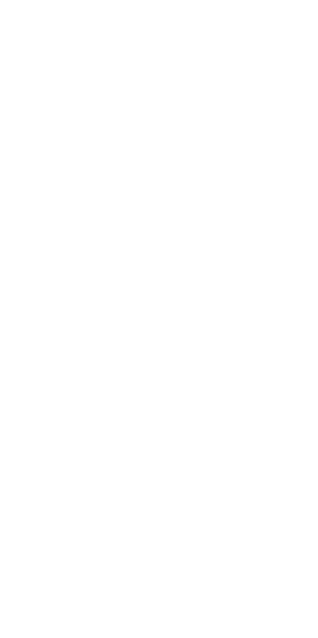 scroll, scrollTop: 0, scrollLeft: 0, axis: both 